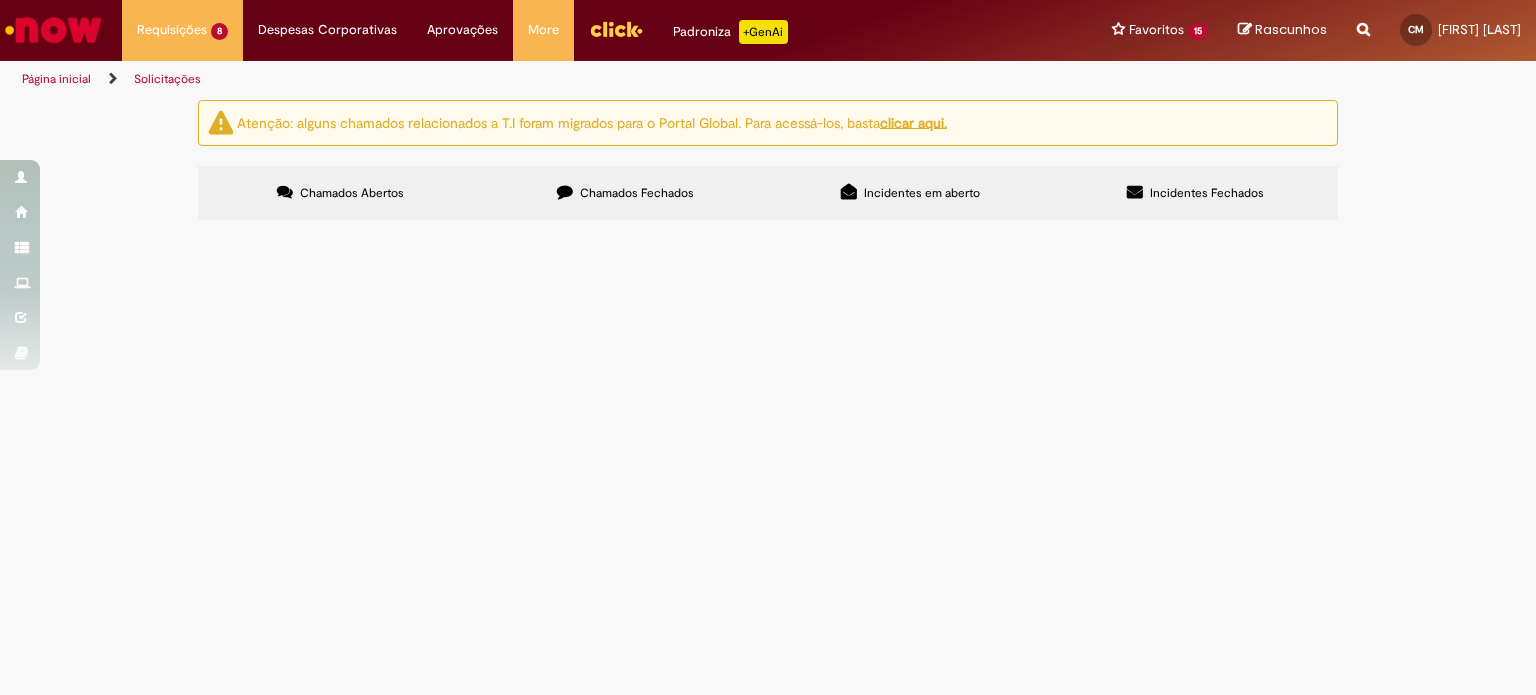 scroll, scrollTop: 0, scrollLeft: 0, axis: both 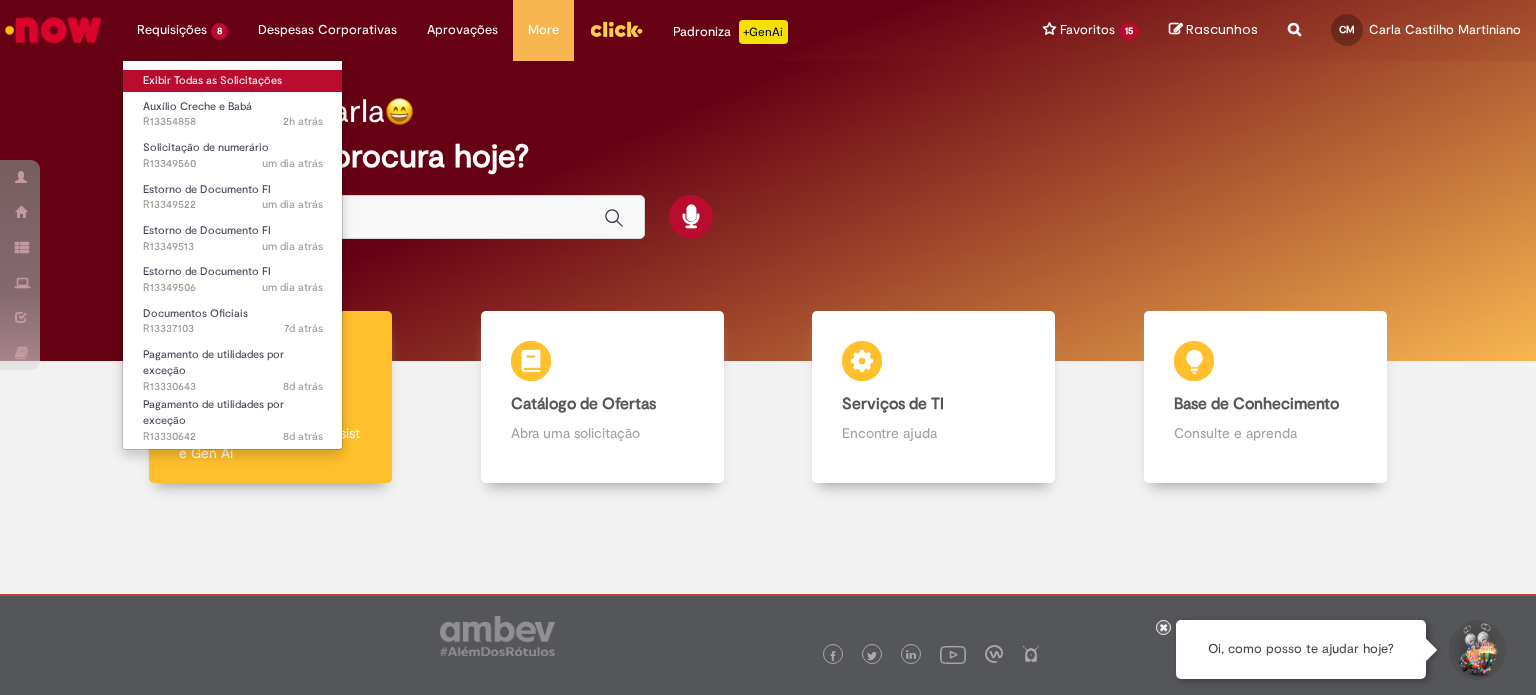 click on "Exibir Todas as Solicitações" at bounding box center (233, 81) 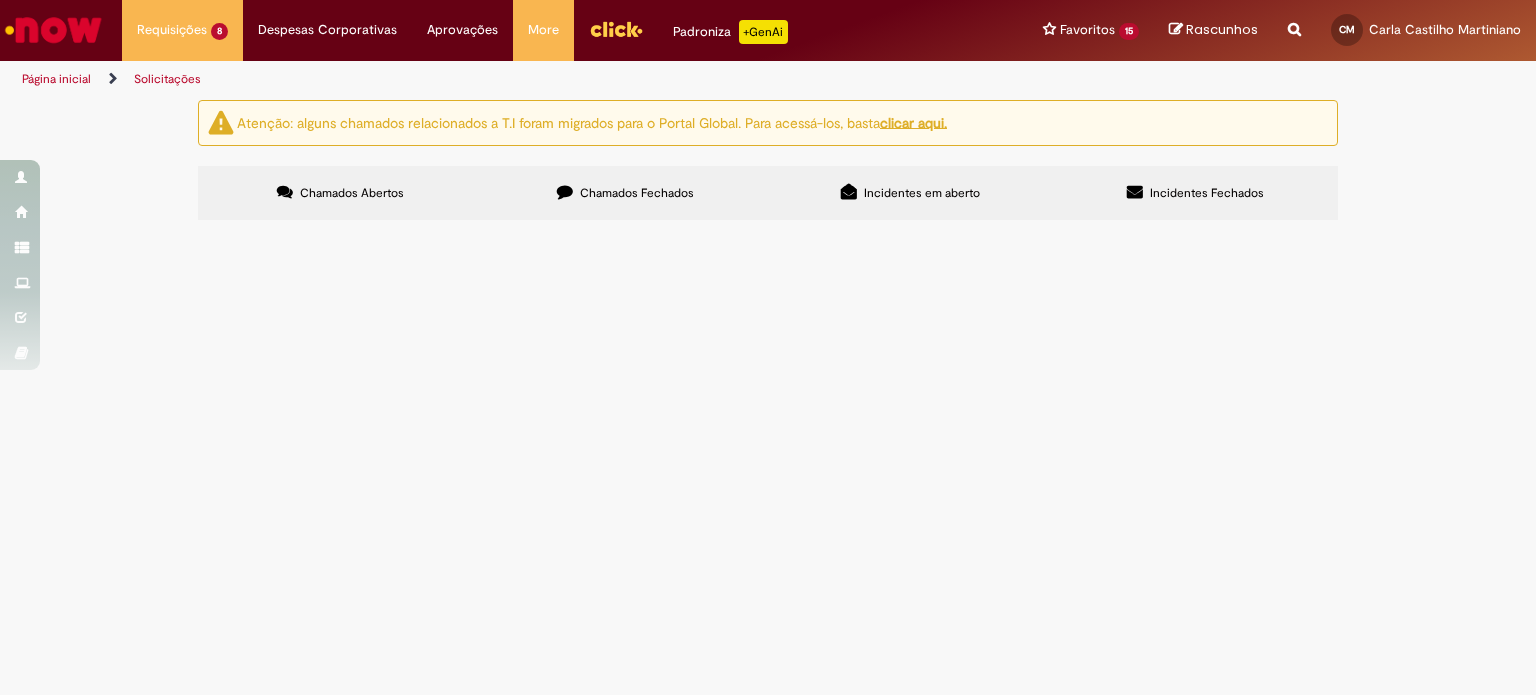 click on "Chamados Fechados" at bounding box center (625, 193) 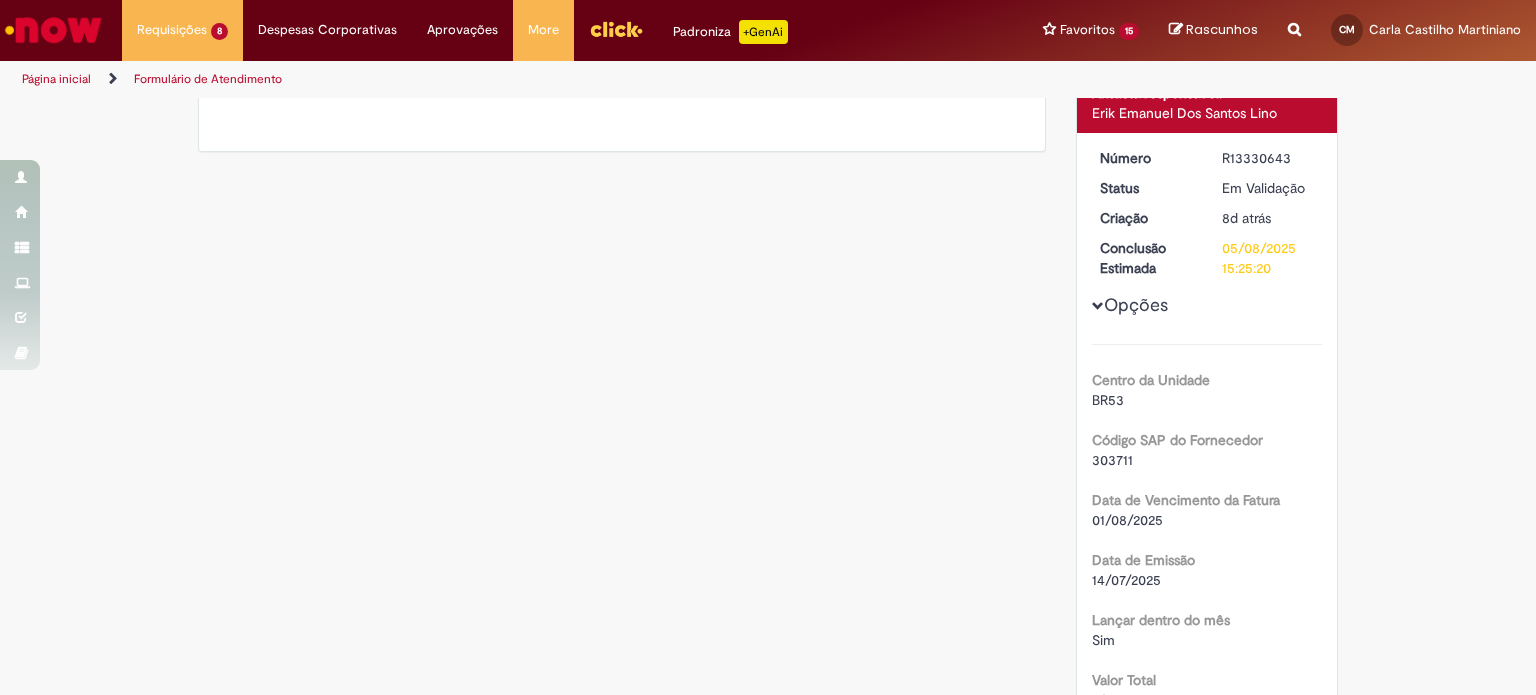 scroll, scrollTop: 0, scrollLeft: 0, axis: both 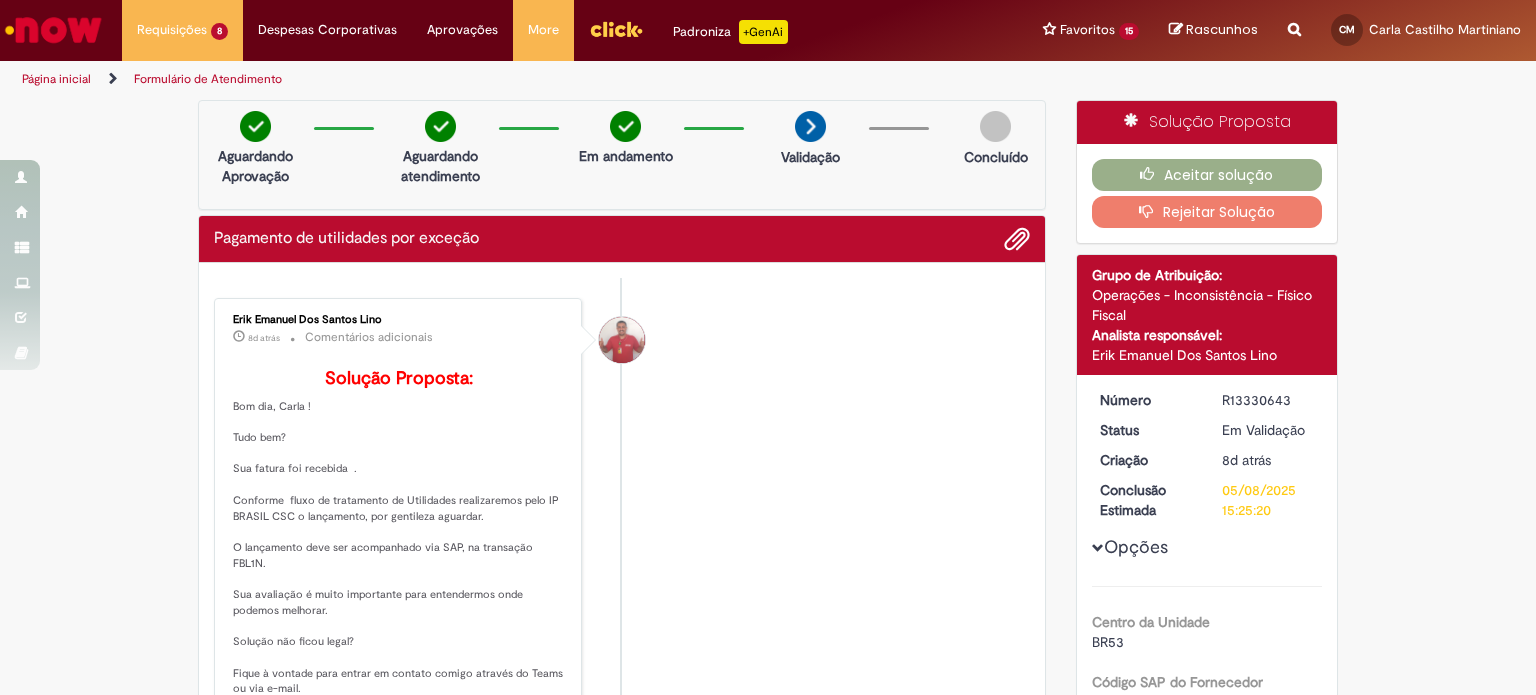 click on "Erik Emanuel Dos Santos Lino
8d atrás 8 dias atrás     Comentários adicionais
Solução Proposta:
Bom dia, Carla !
Tudo bem?
Sua fatura foi recebida  .
Conforme  fluxo de tratamento de Utilidades realizaremos pelo IP BRASIL CSC o lançamento, por gentileza aguardar.
O lançamento deve ser acompanhado via SAP, na transação FBL1N.
Sua avaliação é muito importante para entendermos onde podemos melhorar.
Solução não ficou legal?
Fique à vontade para entrar em contato comigo através do Teams ou via e-mail.
Dúvidas á disposição
(19) [PHONE]
Érik Lino
CSC - Jaguariuna
Ambev - ADC" at bounding box center (622, 560) 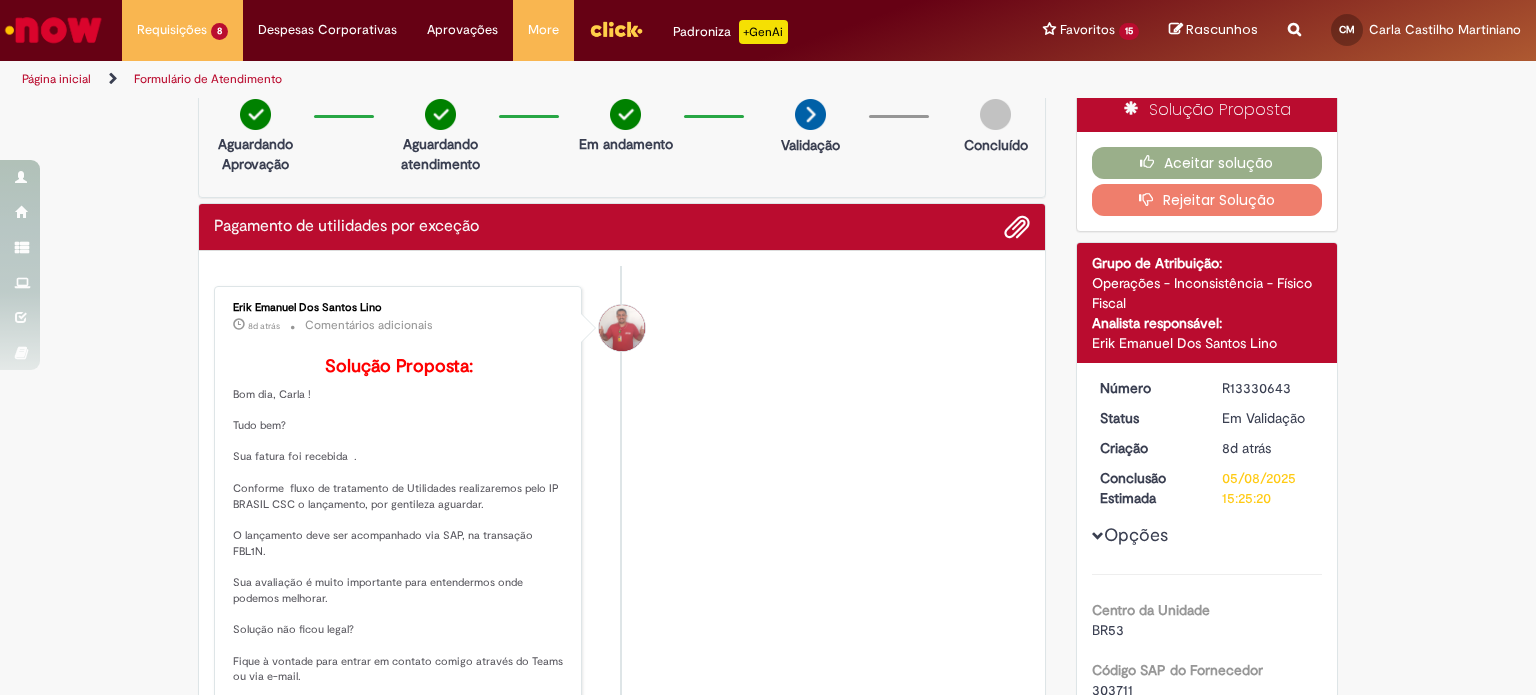 scroll, scrollTop: 0, scrollLeft: 0, axis: both 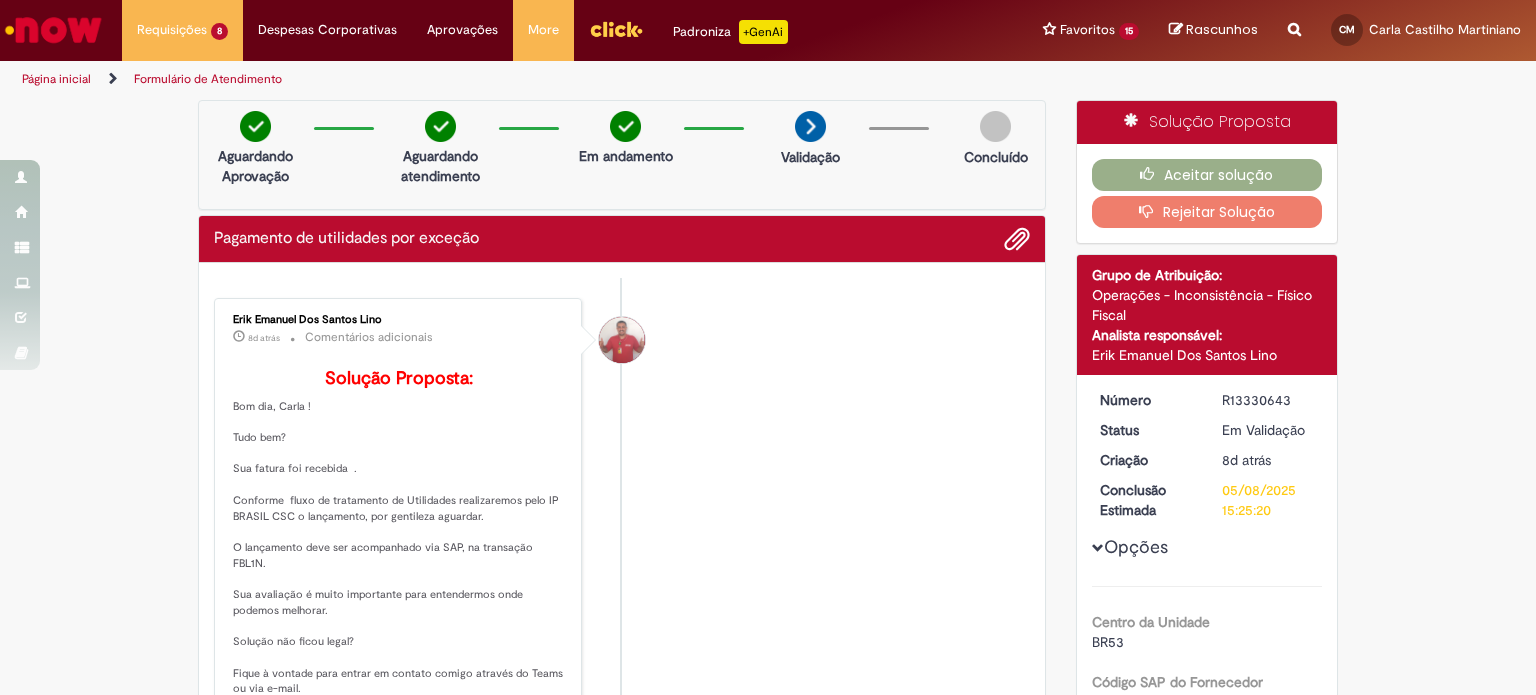 click on "Página inicial" at bounding box center (56, 79) 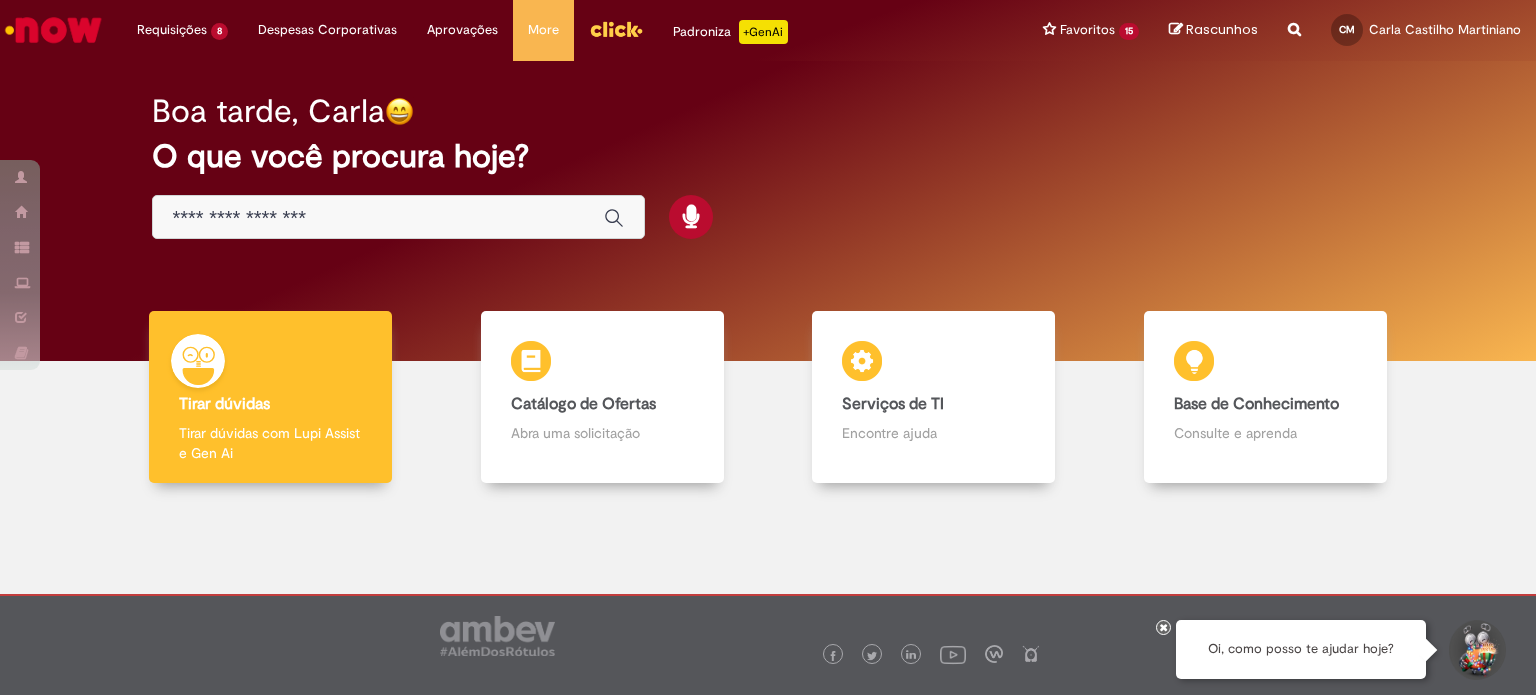 click at bounding box center [378, 218] 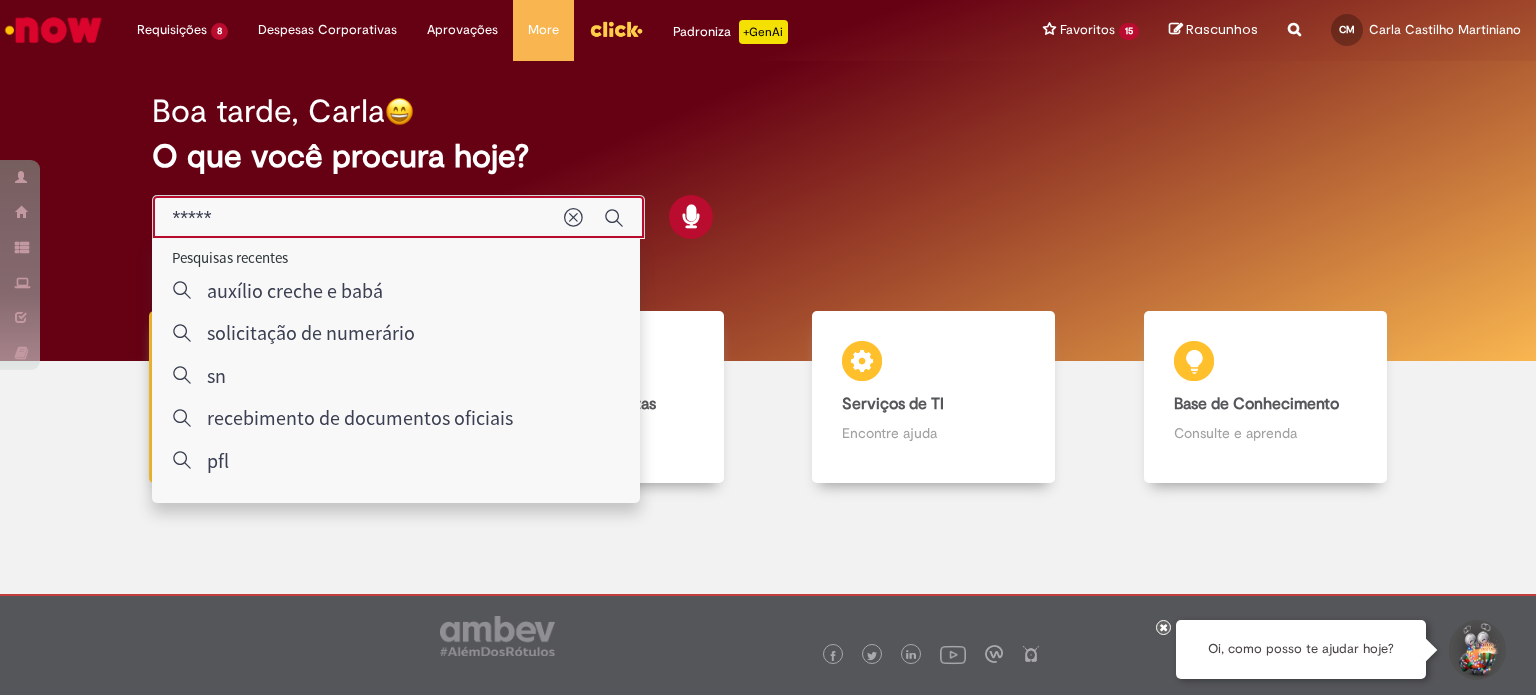 type on "******" 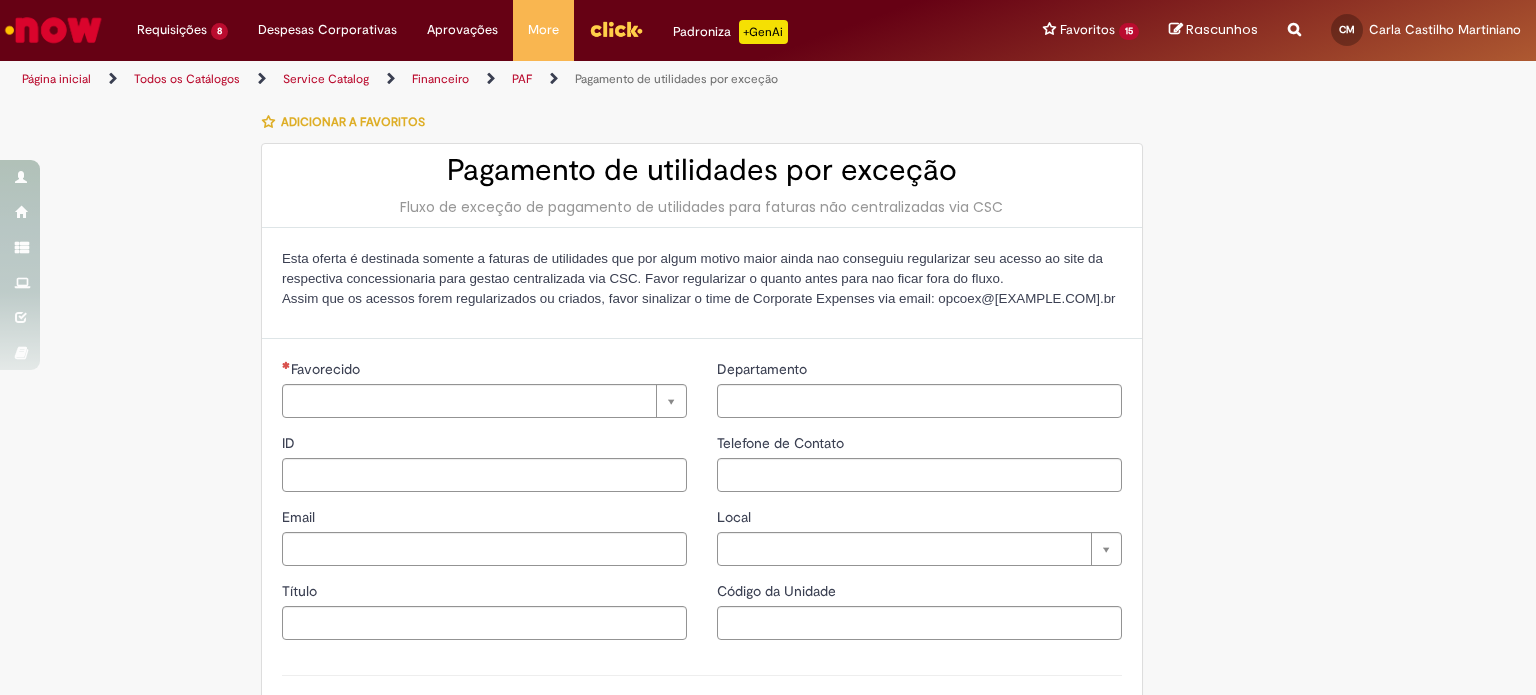 type on "********" 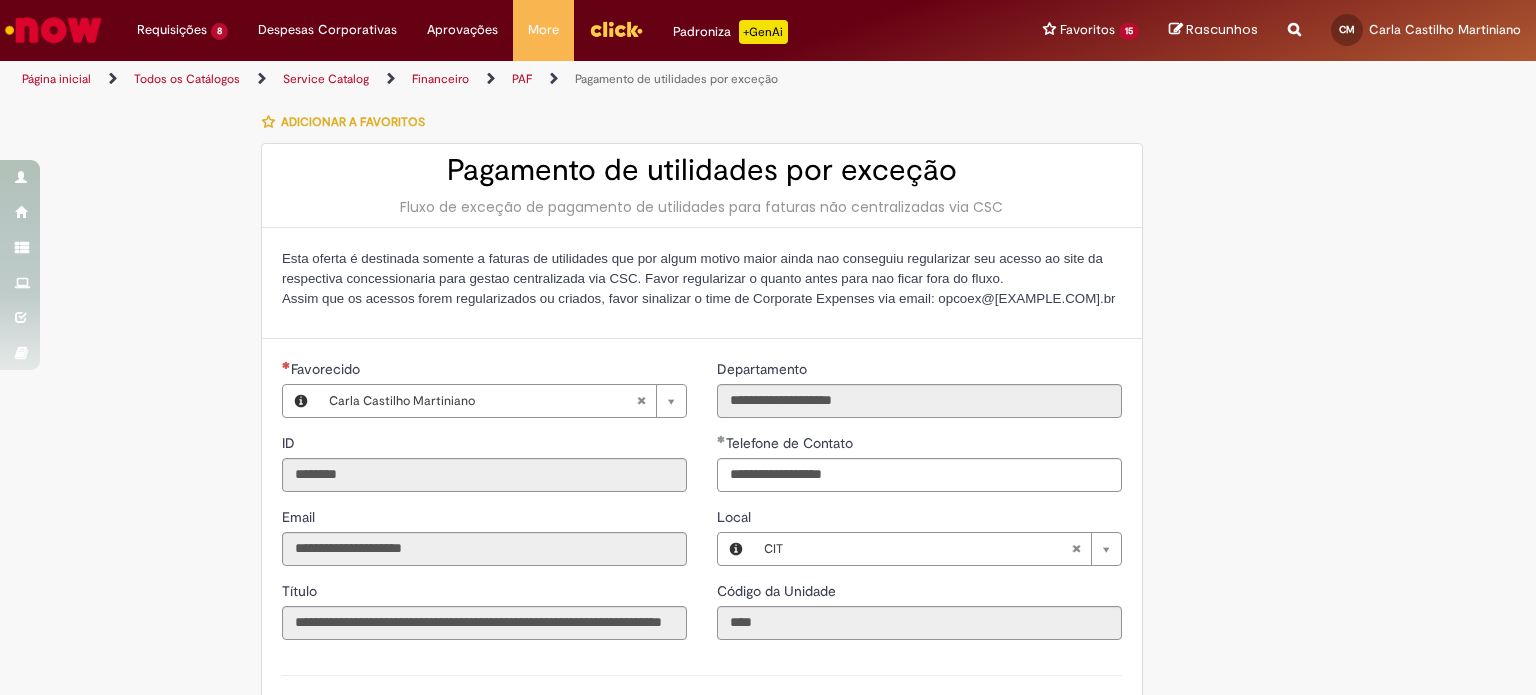 type on "**********" 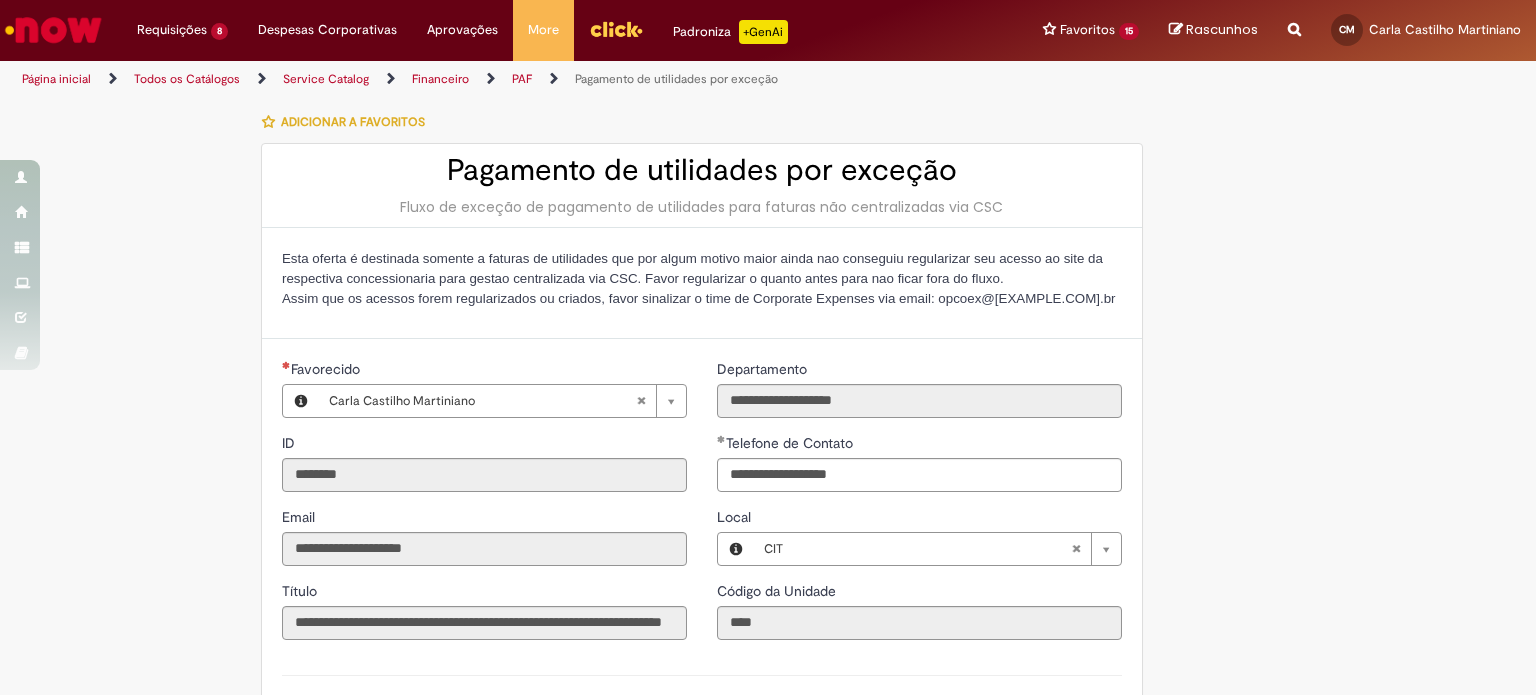 type on "**********" 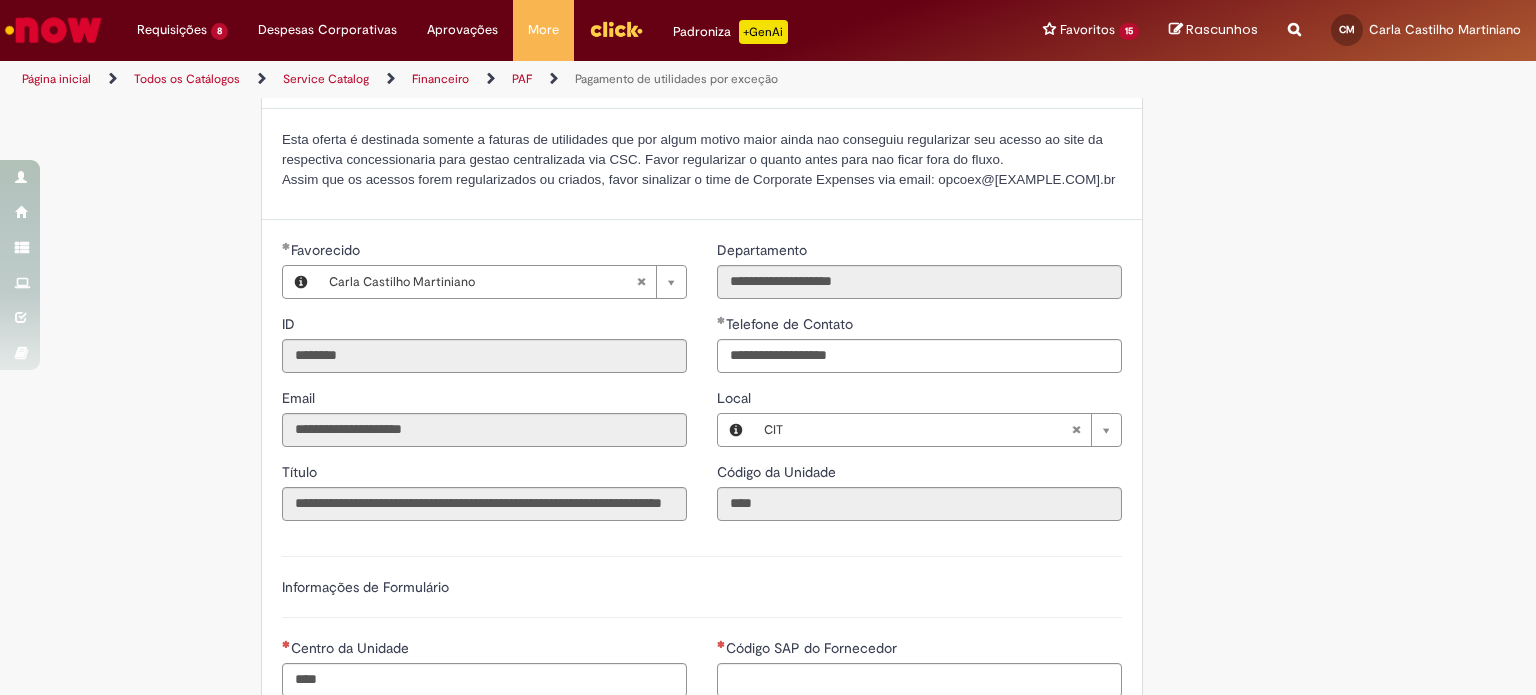 scroll, scrollTop: 300, scrollLeft: 0, axis: vertical 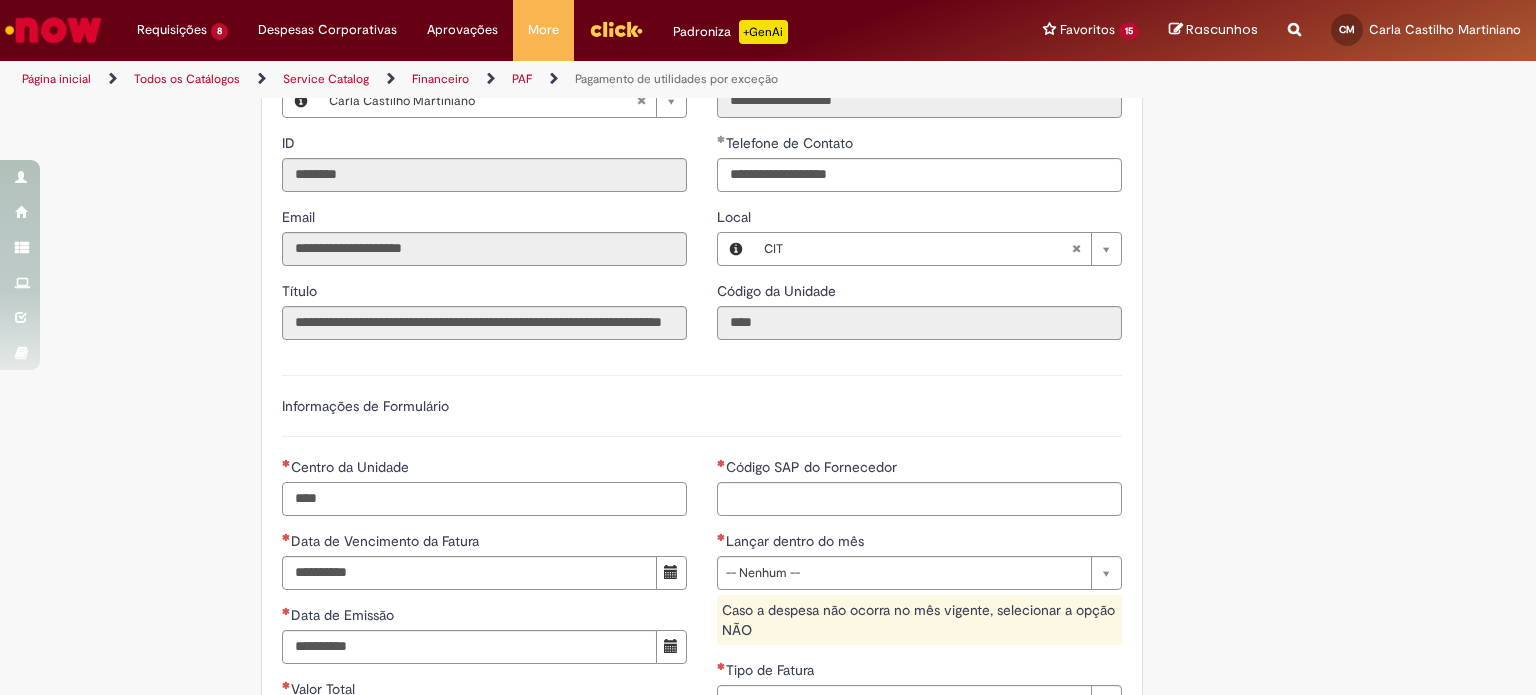 click on "Centro da Unidade" at bounding box center [484, 499] 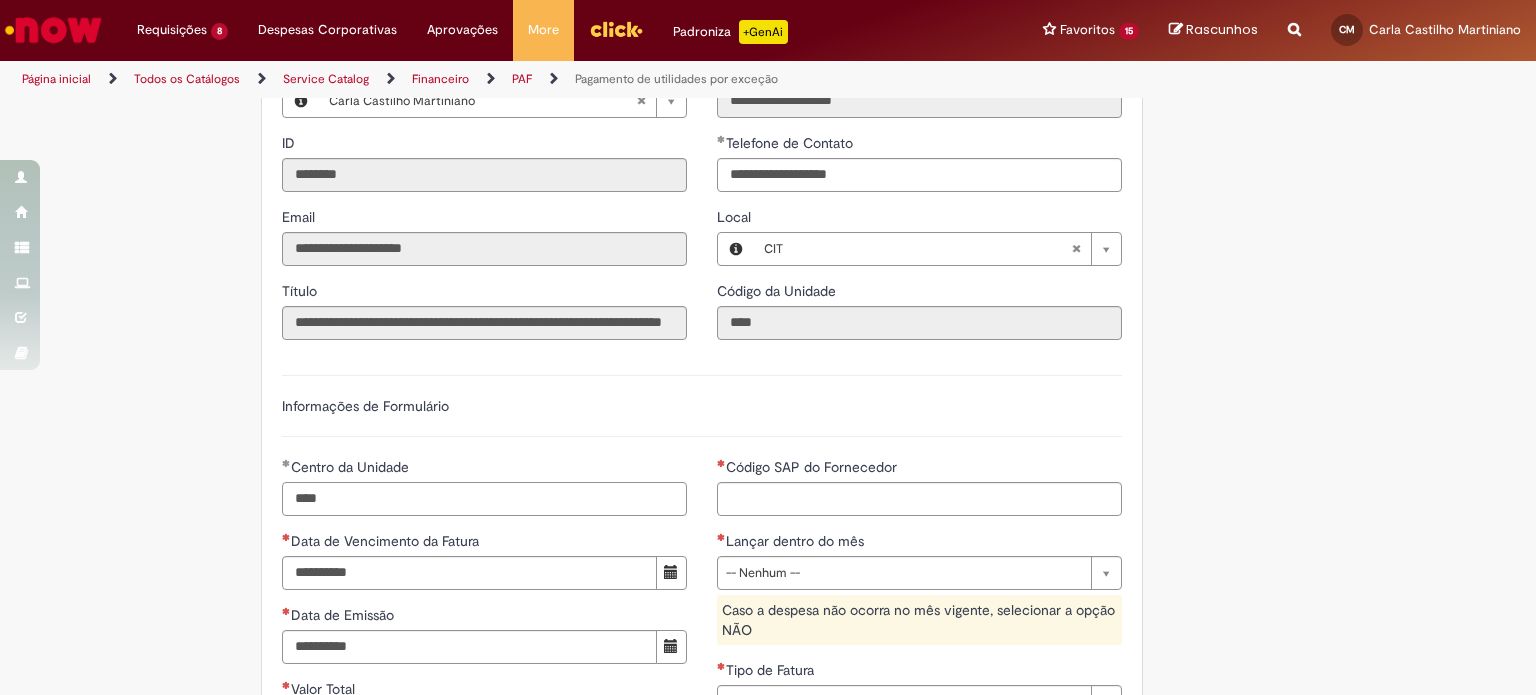 type on "****" 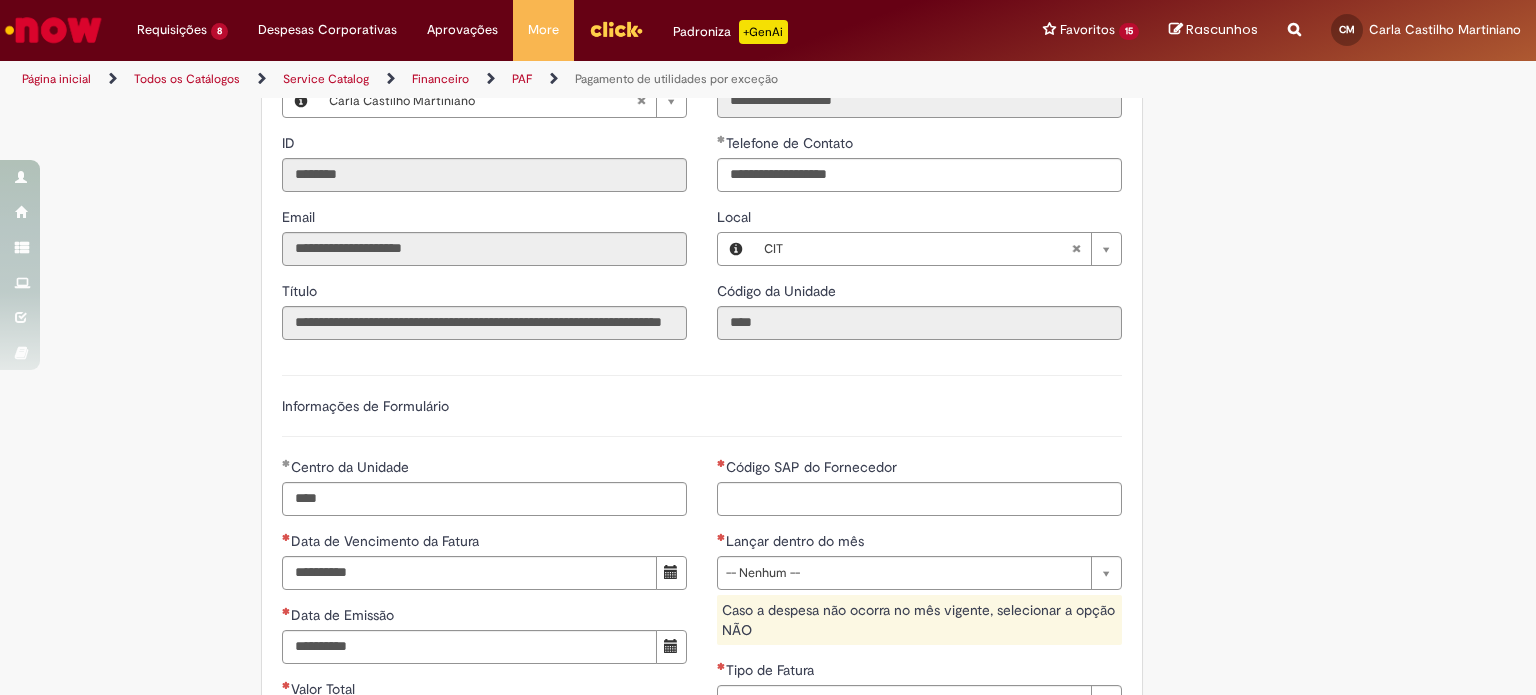 click on "**********" at bounding box center (768, 504) 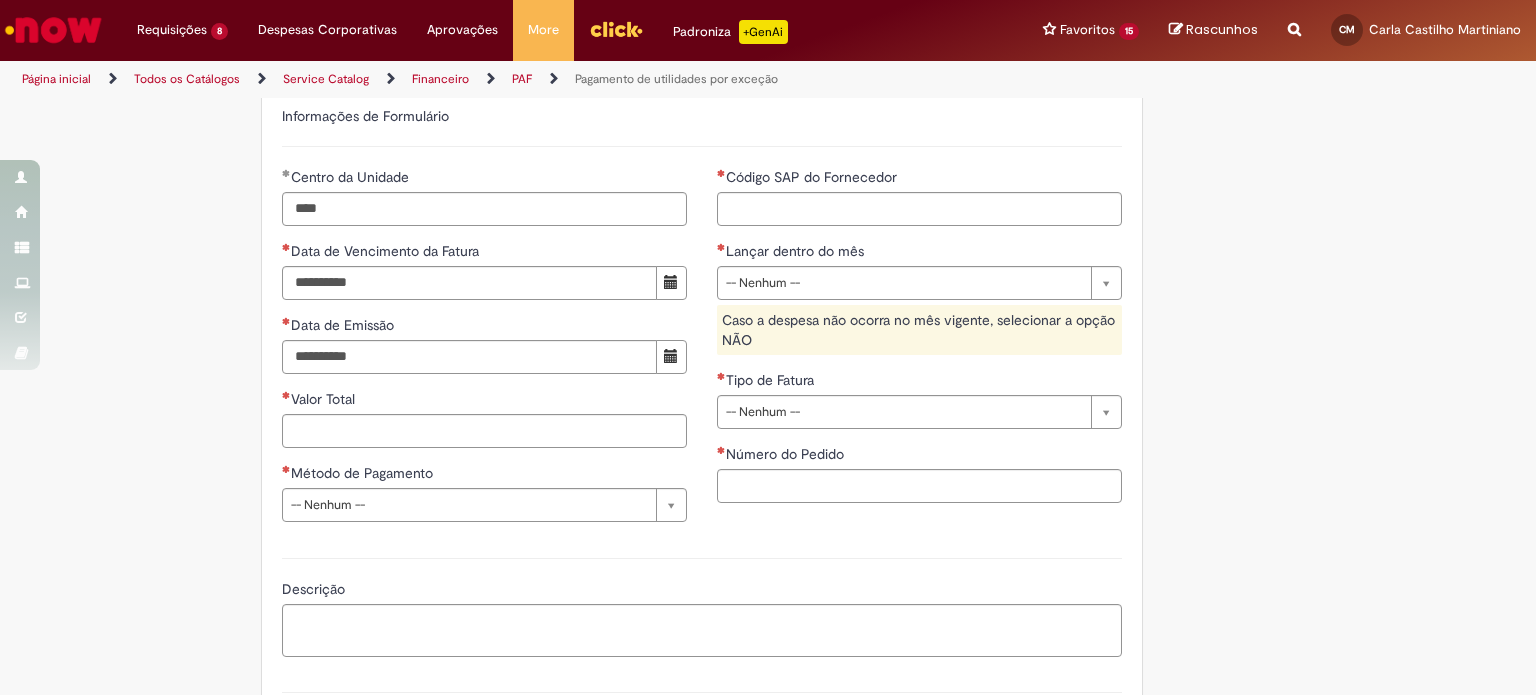 scroll, scrollTop: 600, scrollLeft: 0, axis: vertical 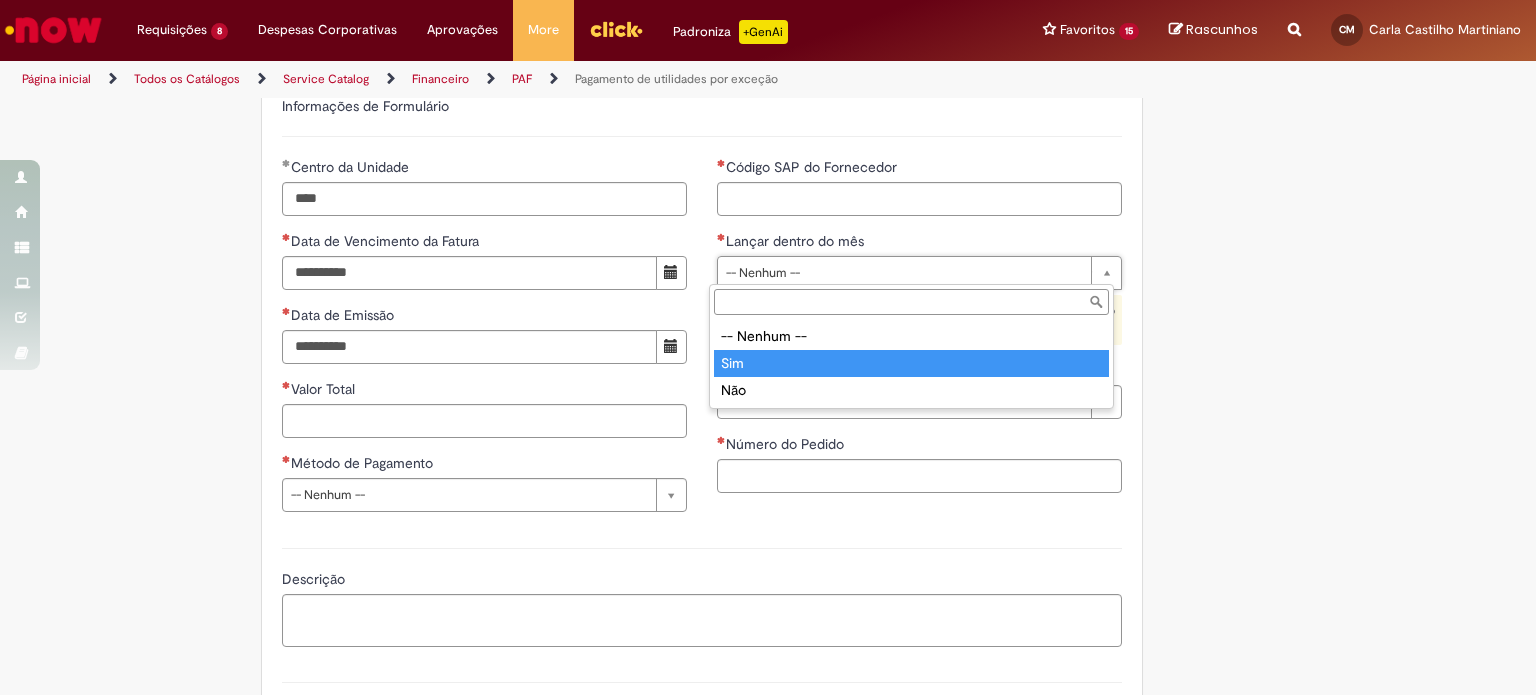 type on "***" 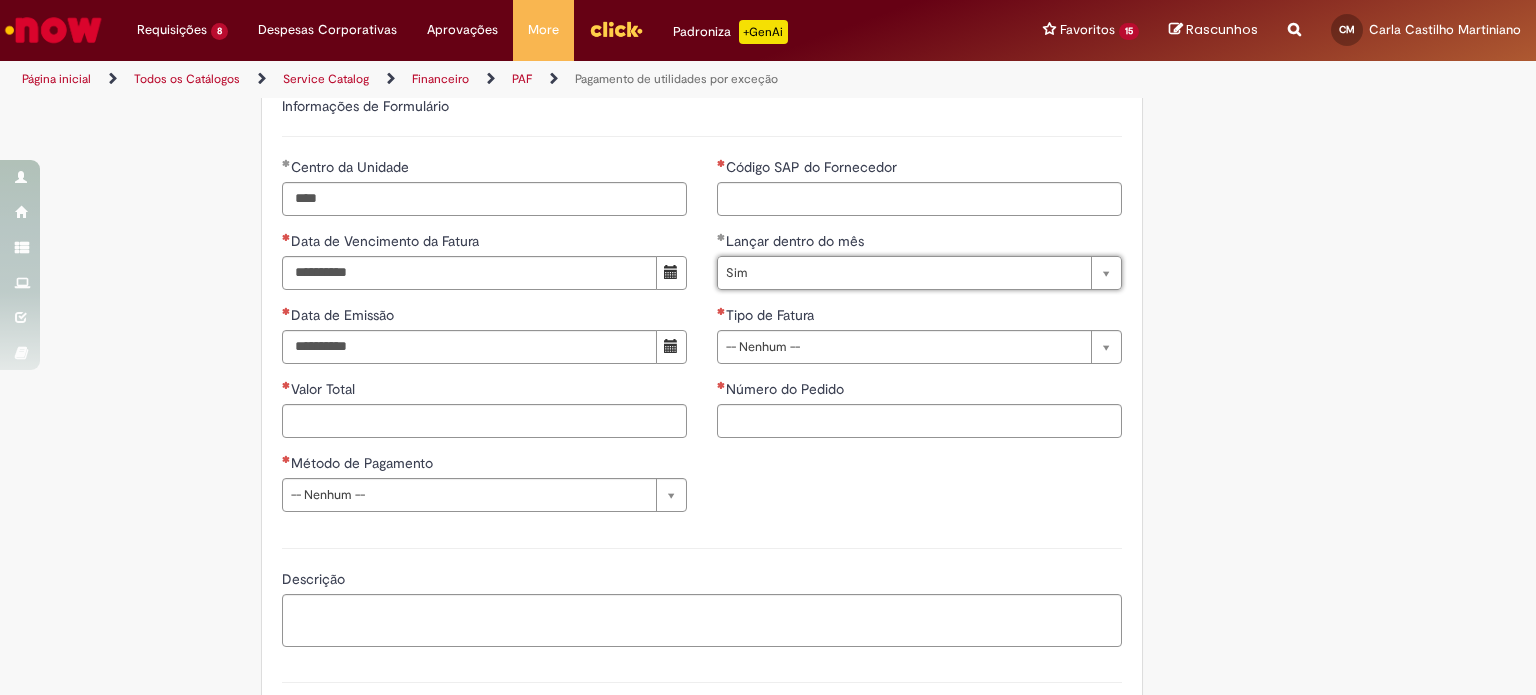 click on "**********" at bounding box center [768, 204] 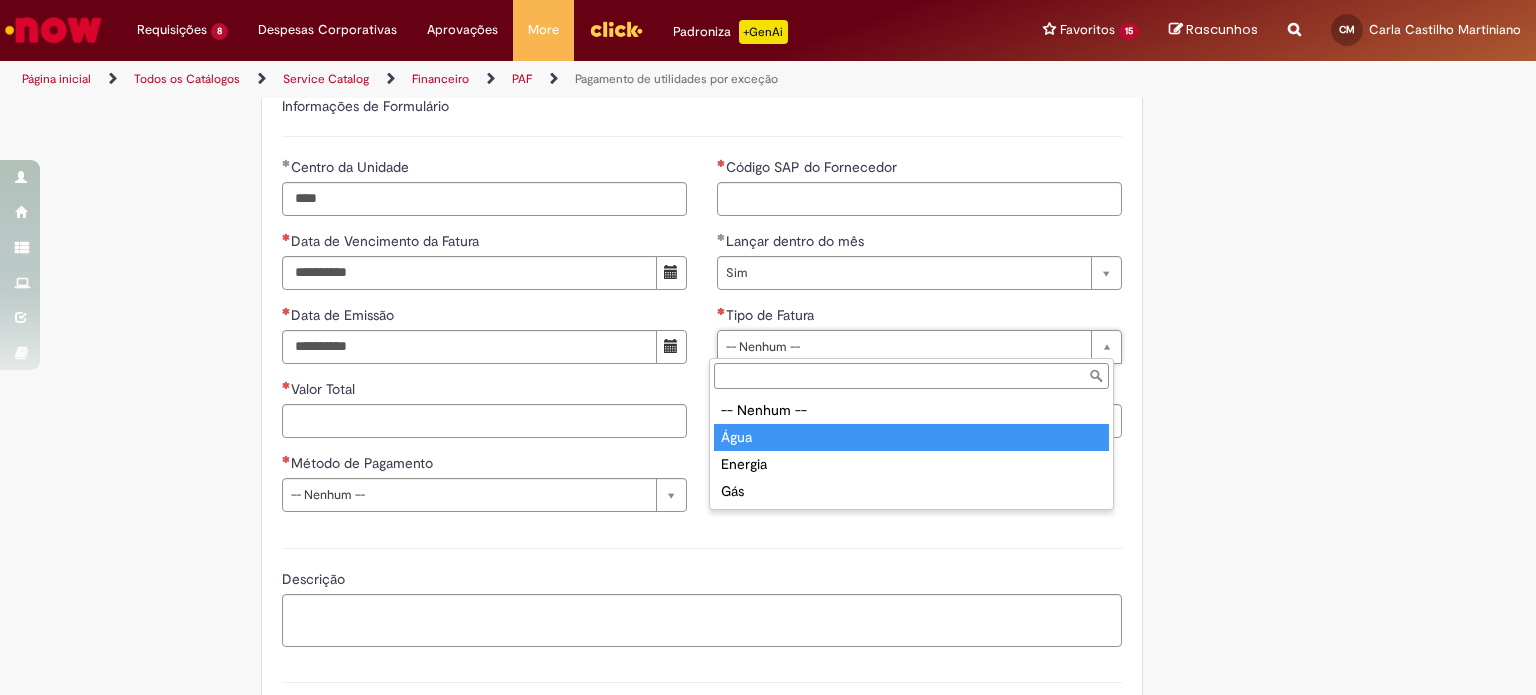 type on "****" 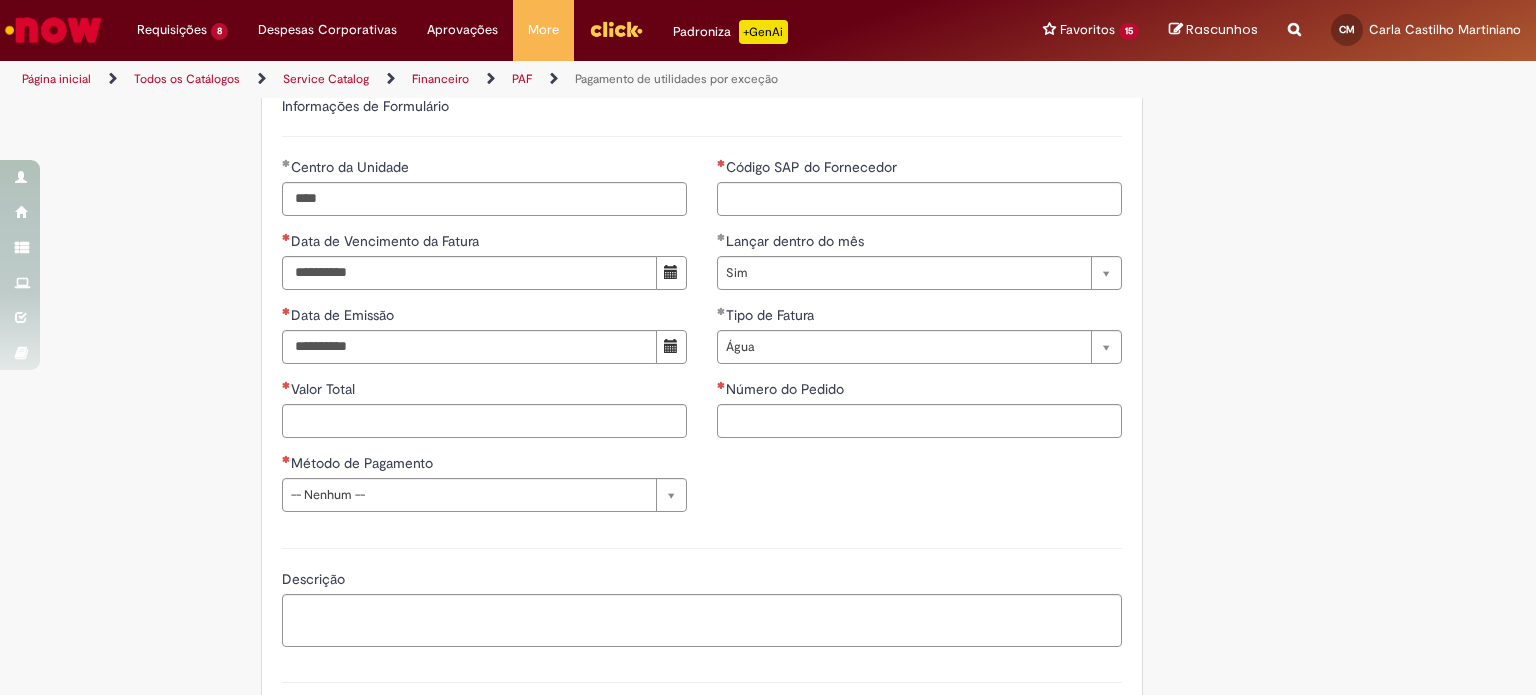 click on "**********" at bounding box center [768, 204] 